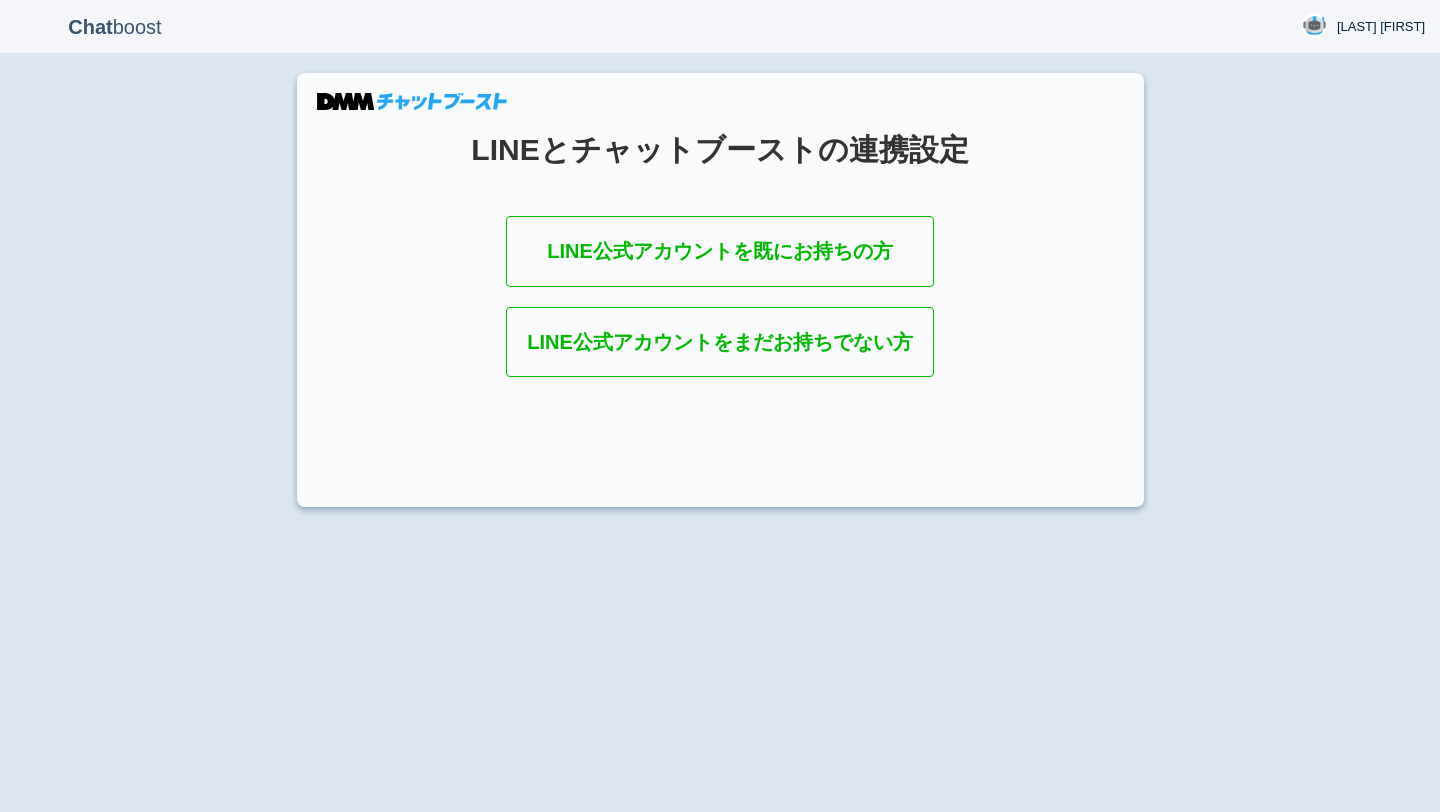 scroll, scrollTop: 0, scrollLeft: 0, axis: both 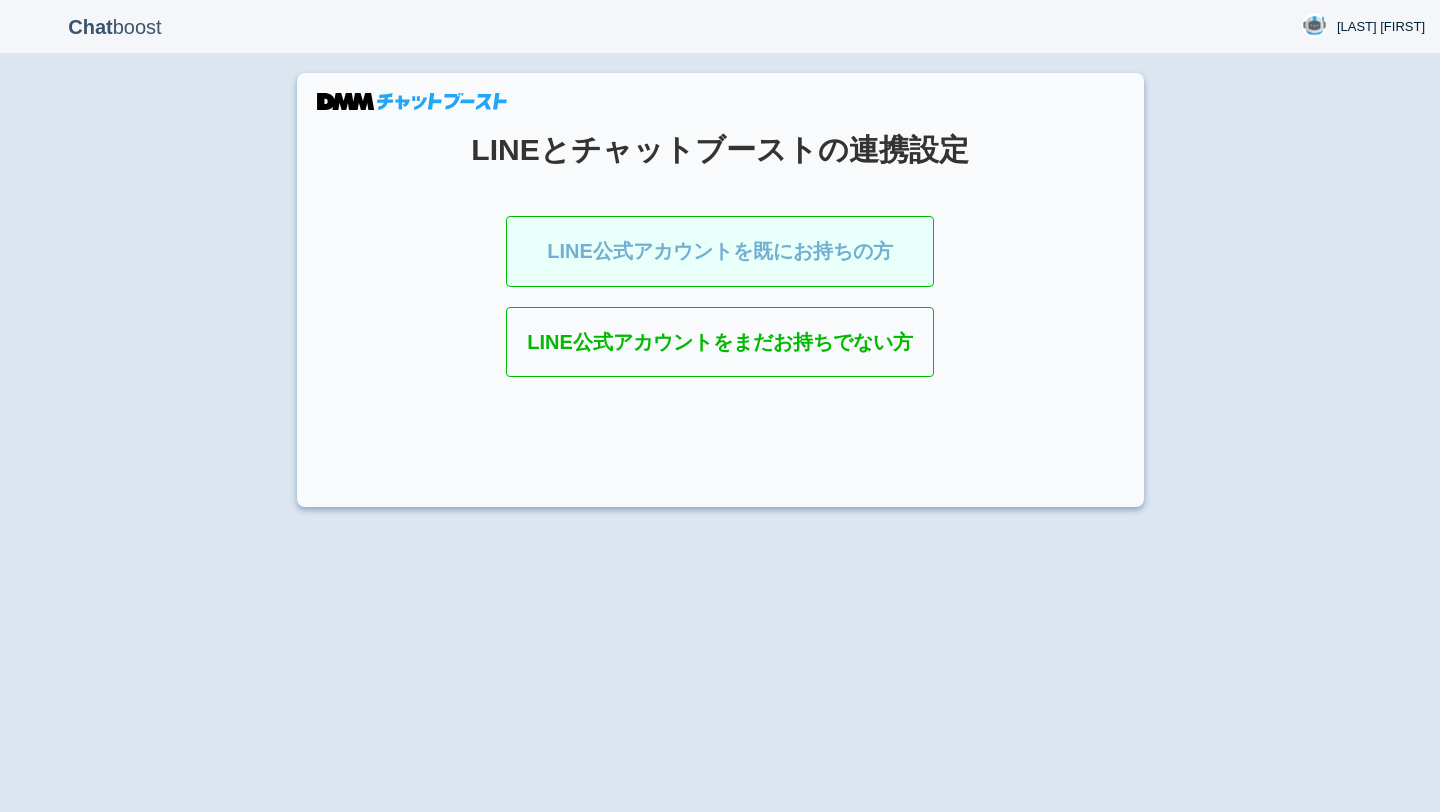 click on "LINE公式アカウントを既にお持ちの方" at bounding box center (720, 251) 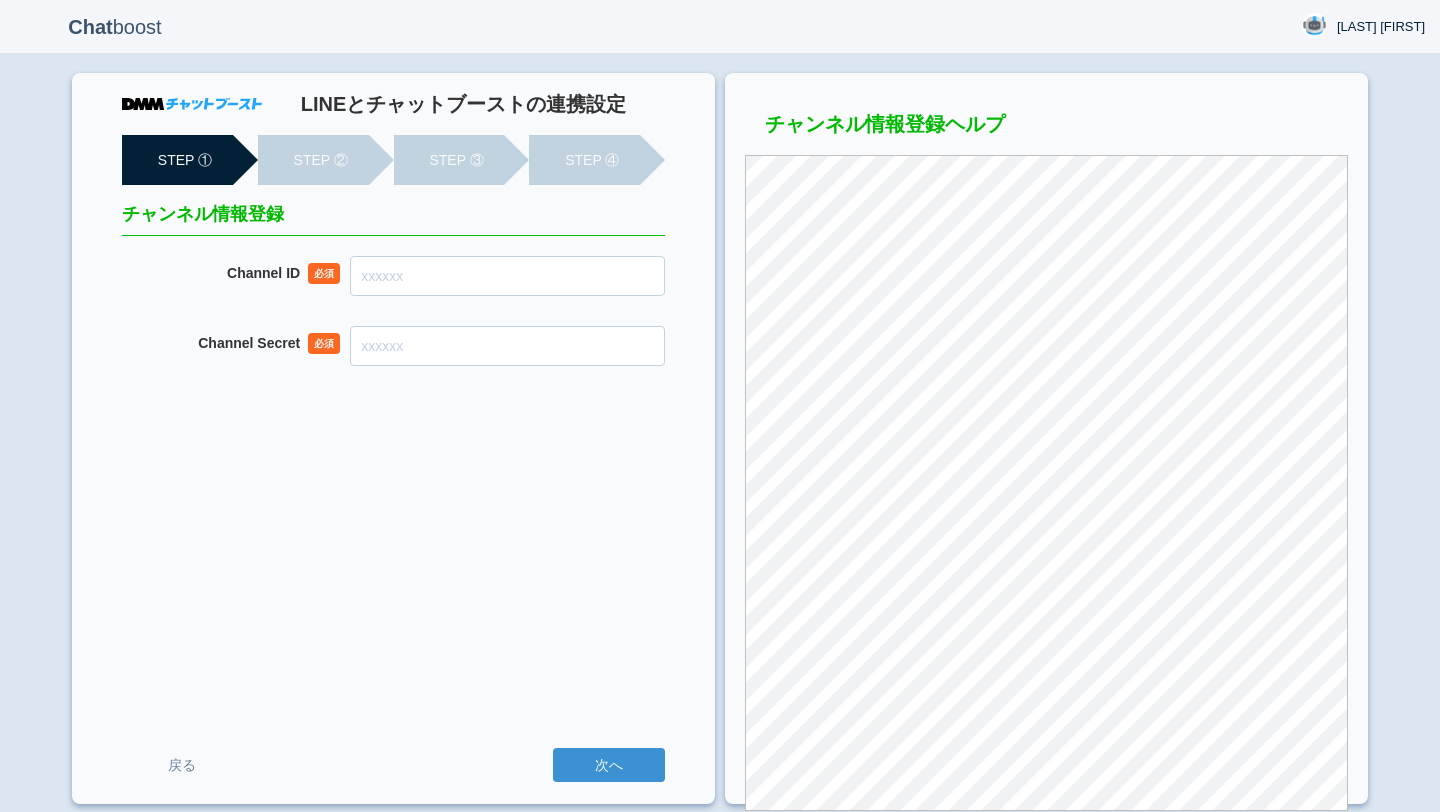 scroll, scrollTop: 0, scrollLeft: 0, axis: both 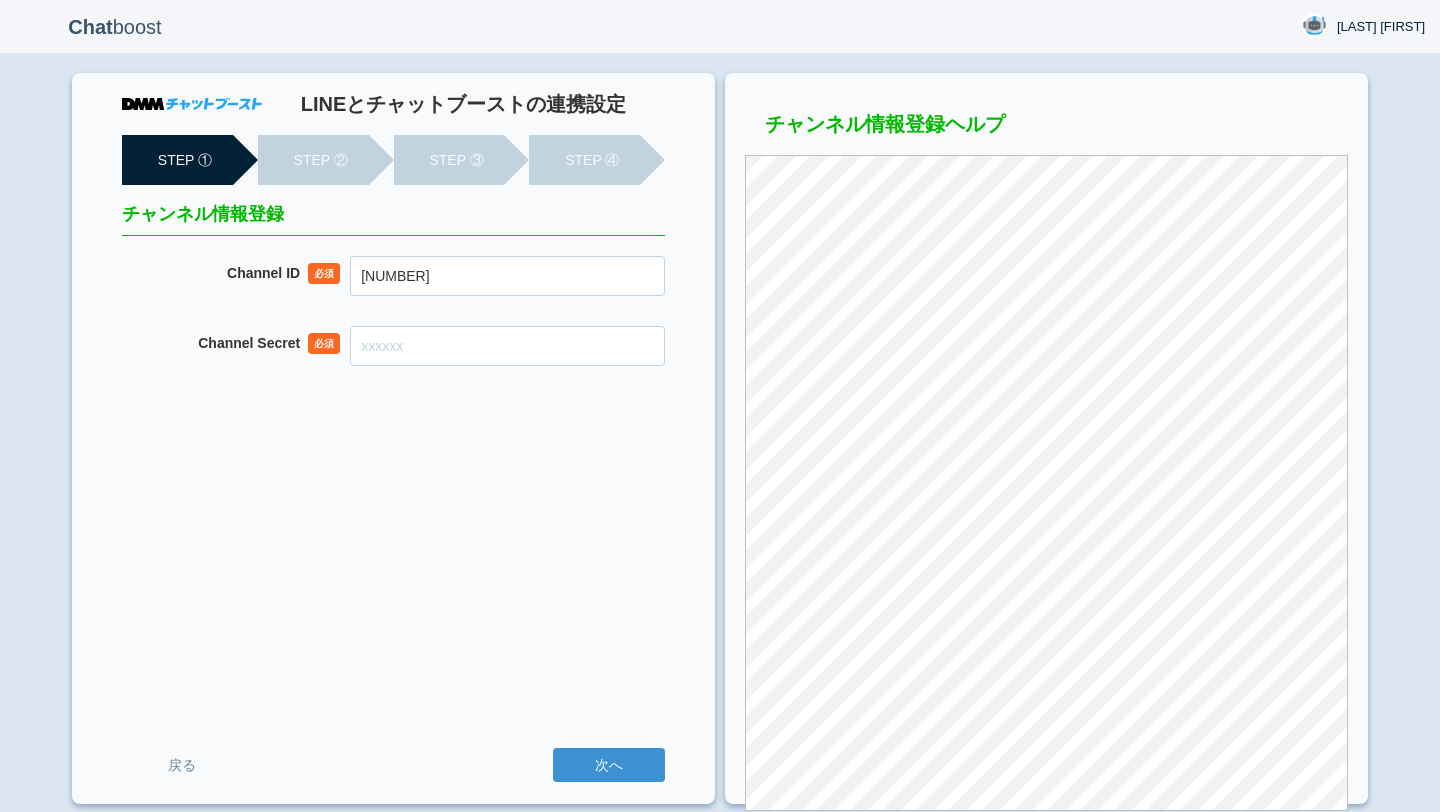 type on "[NUMBER]" 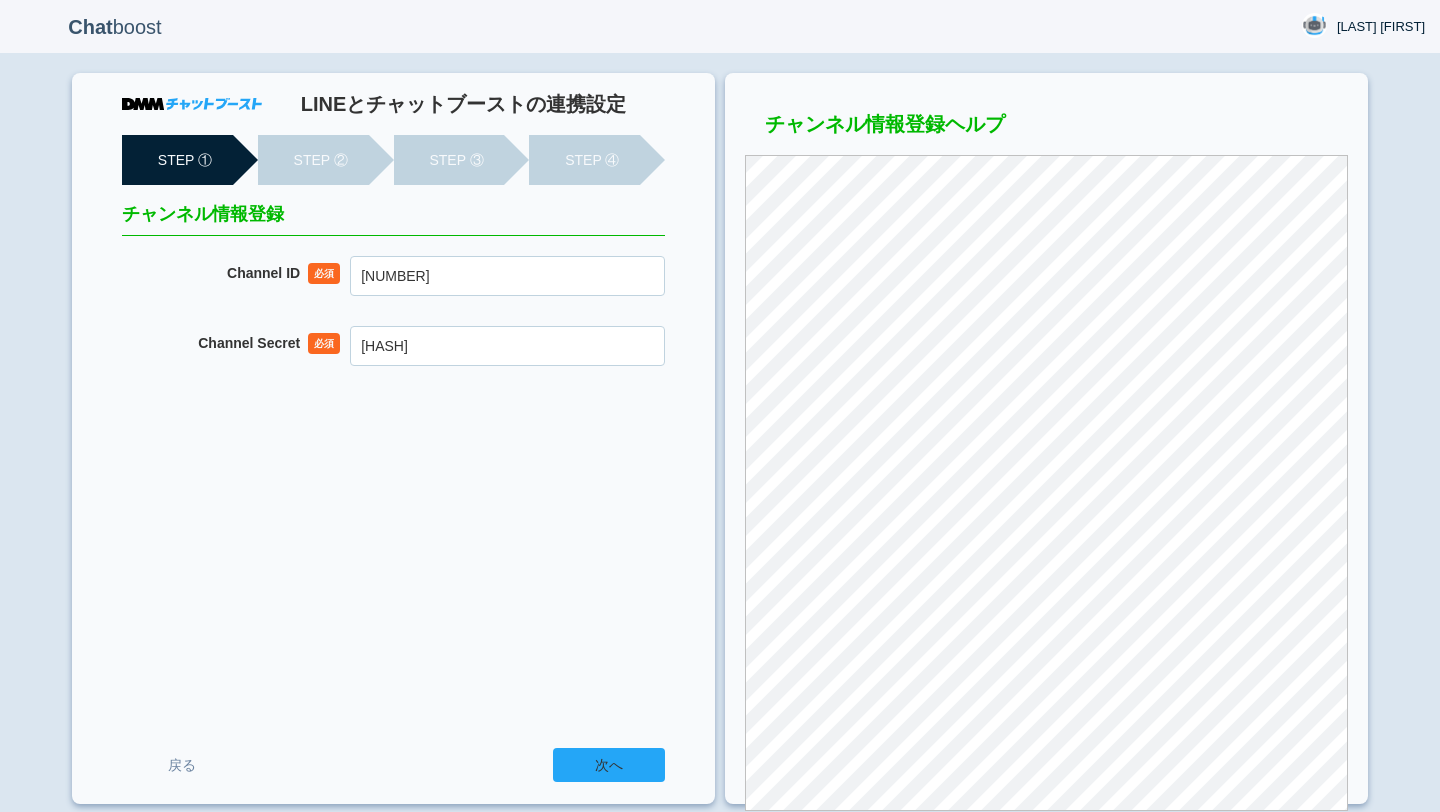 type on "[HASH]" 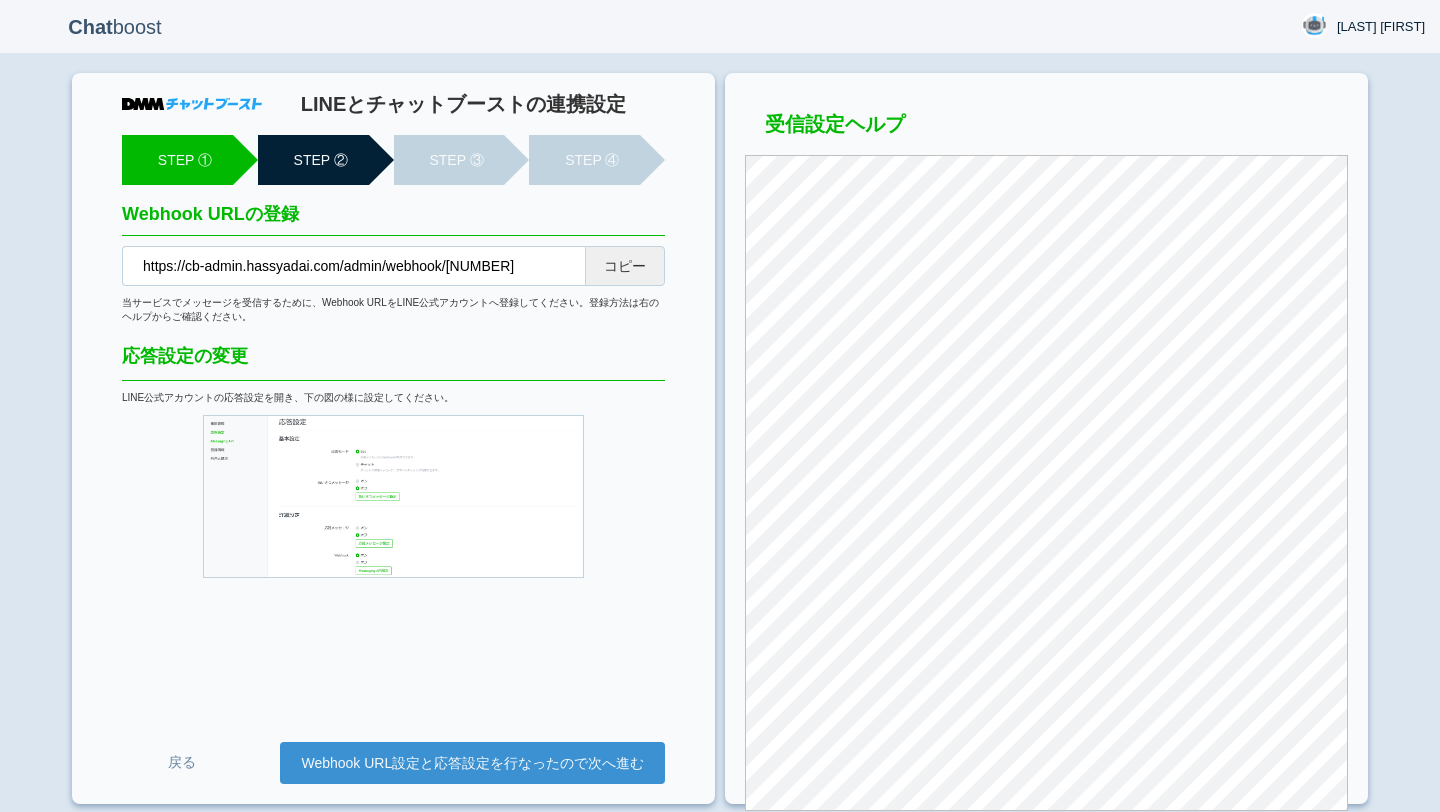 scroll, scrollTop: 0, scrollLeft: 0, axis: both 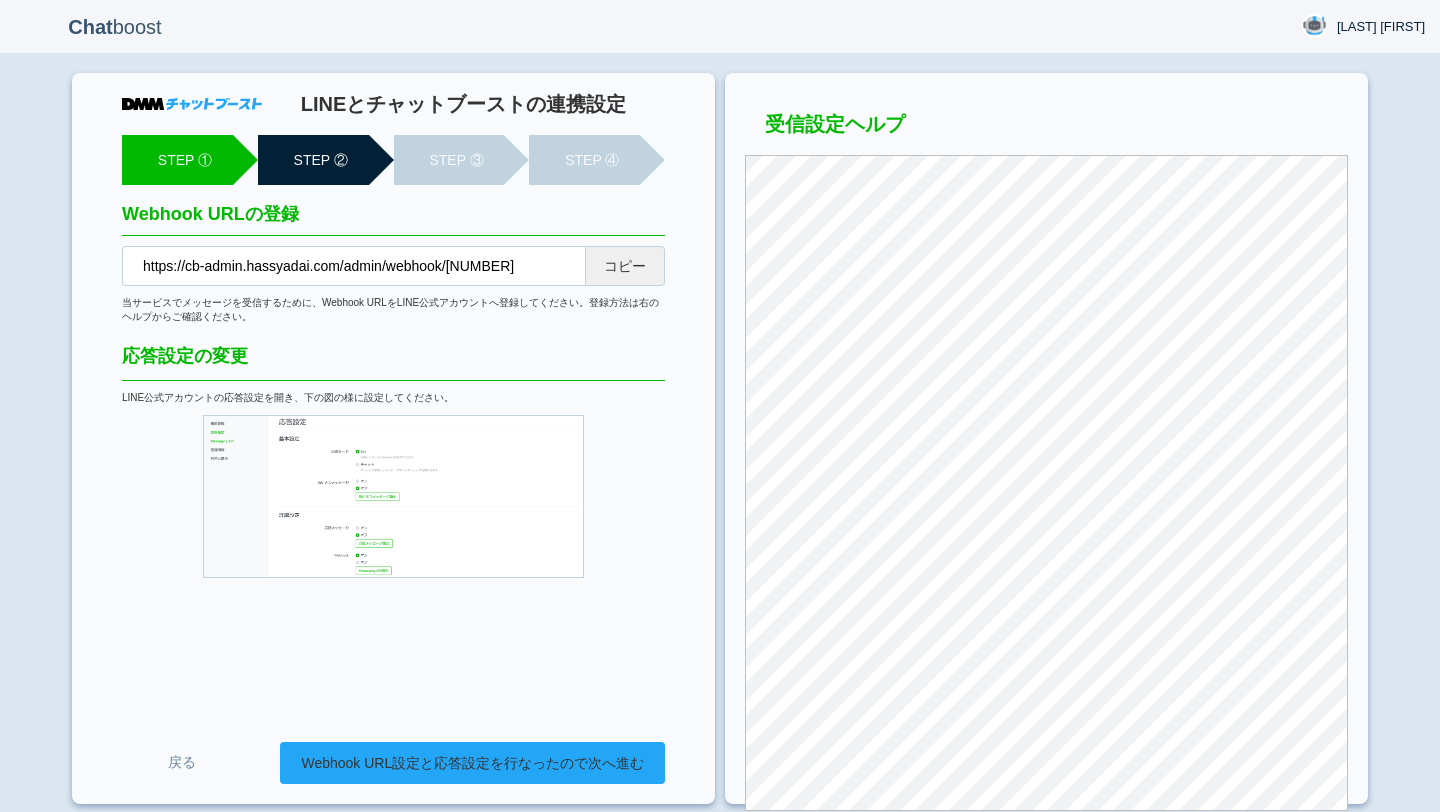 click on "Webhook URL設定と応答設定を行なったので次へ進む" at bounding box center (472, 763) 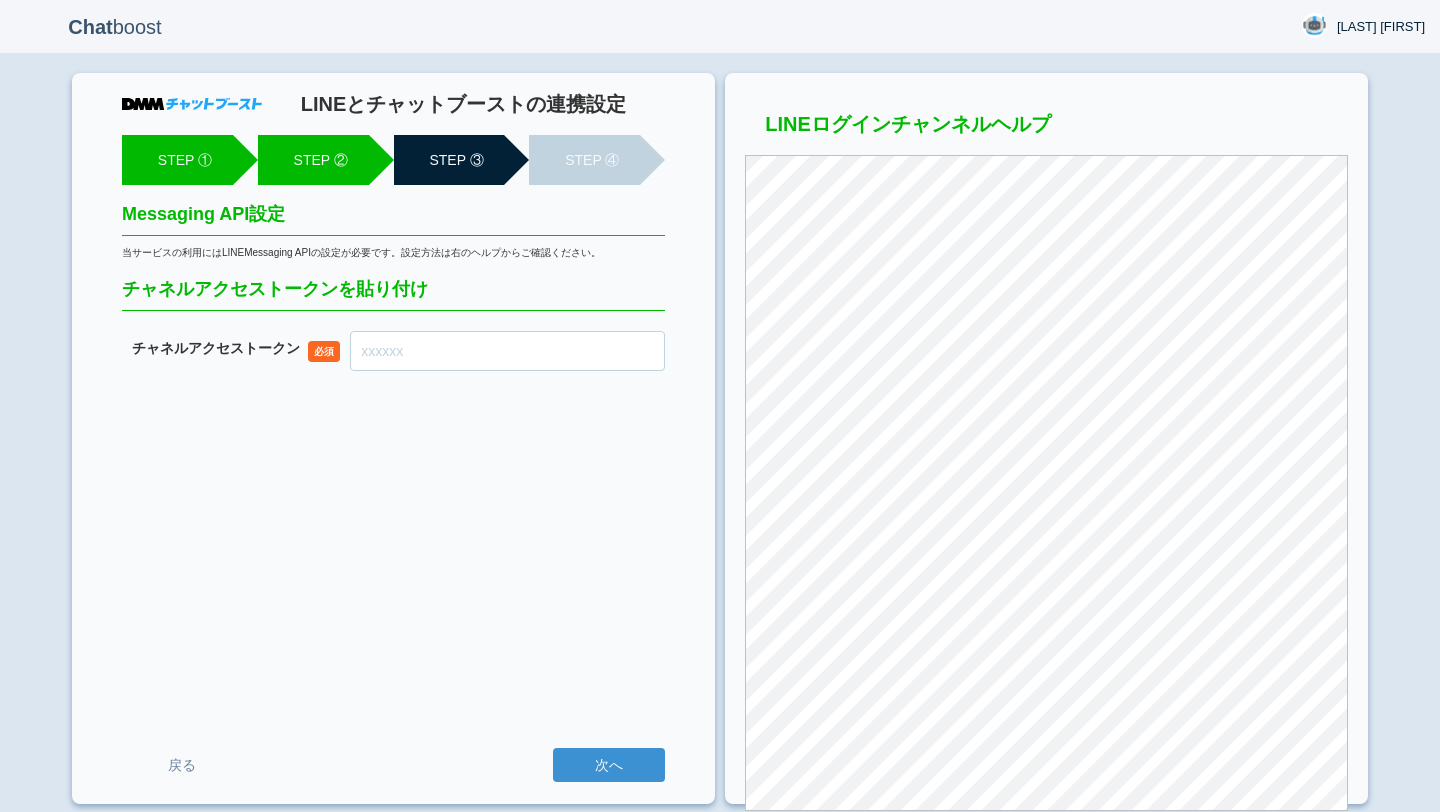 scroll, scrollTop: 0, scrollLeft: 0, axis: both 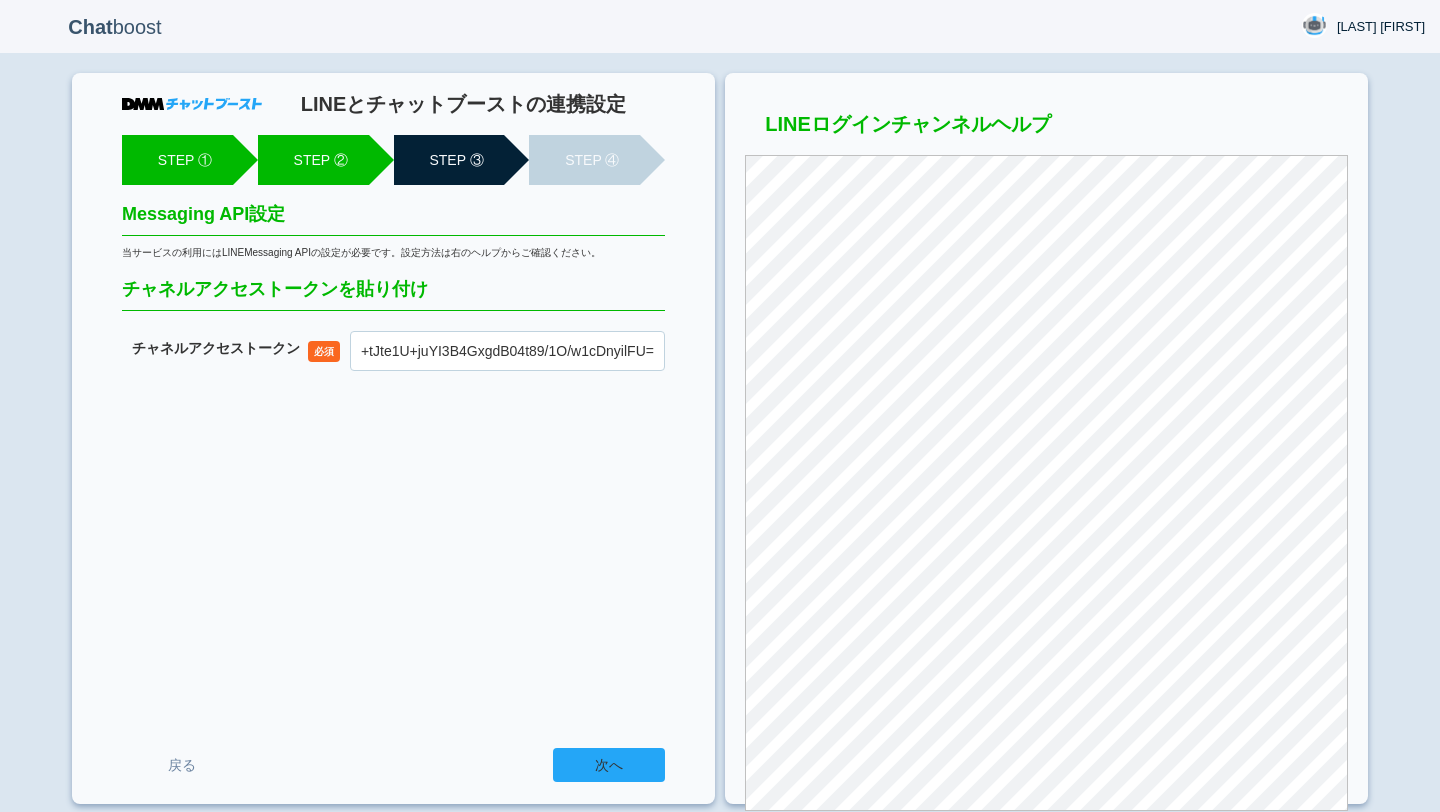 type on "mHAmuNdZBh4X8SYEYrIIVxbXk3M92TJh5FI8dyMbF596PuNG1IR6NP/xtAEQJ7RRpblvSAlhQLvZ0dw4gOx7jVppuDgDrWTD8BFUrl7p5GiS26Sk6VN8Sob/hcHn2uIBN0Zd+tJte1U+juYI3B4GxgdB04t89/1O/w1cDnyilFU=" 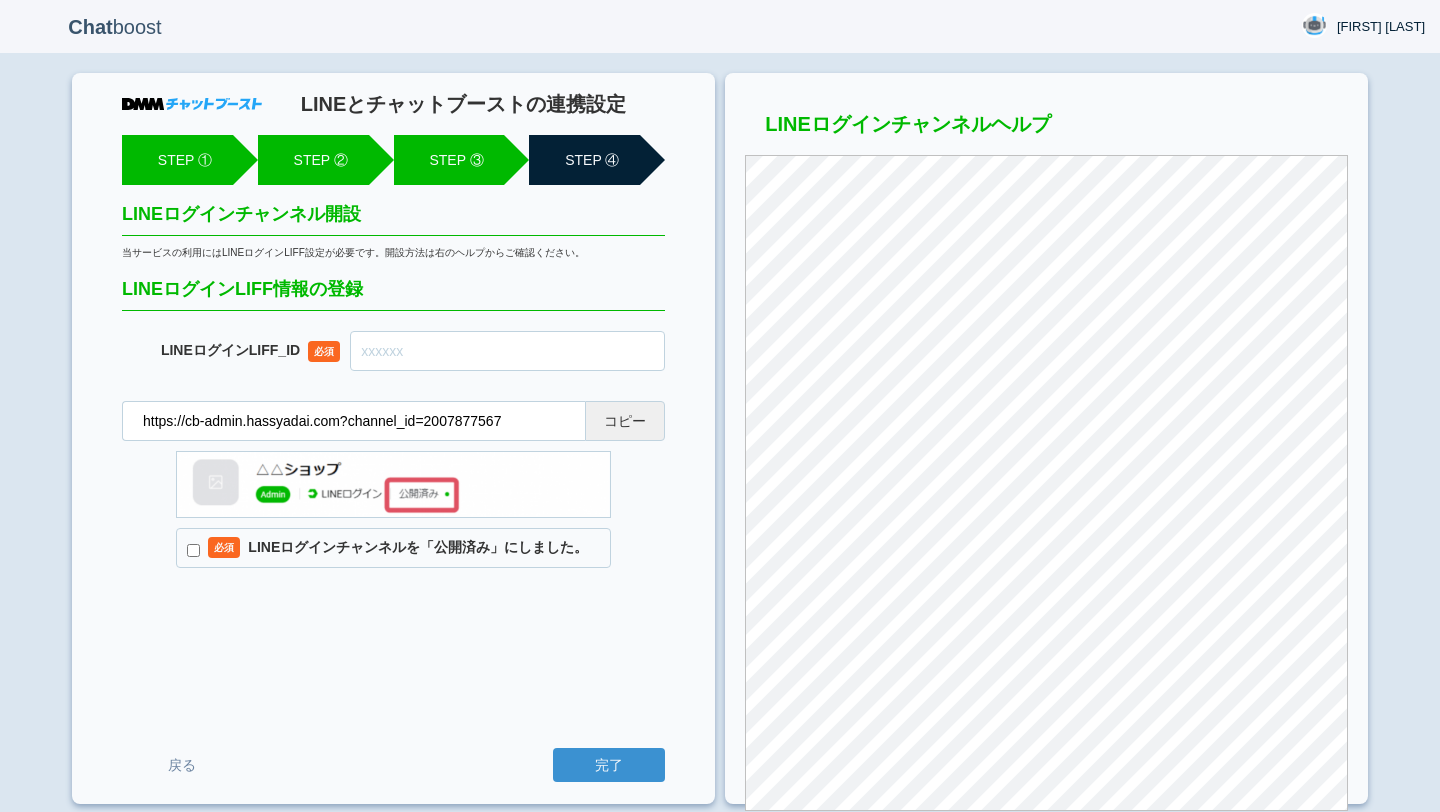 scroll, scrollTop: 0, scrollLeft: 0, axis: both 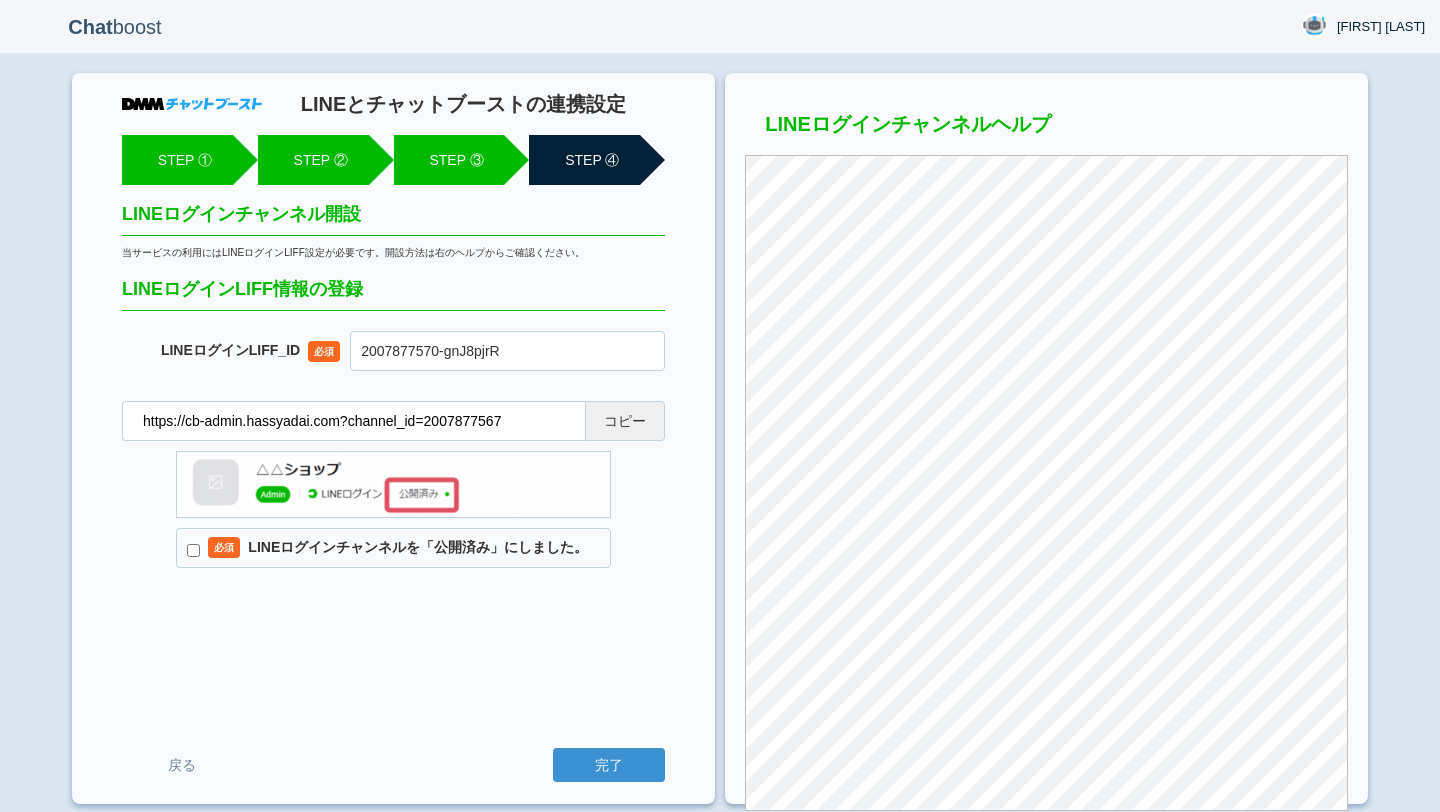 type on "2007877570-gnJ8pjrR" 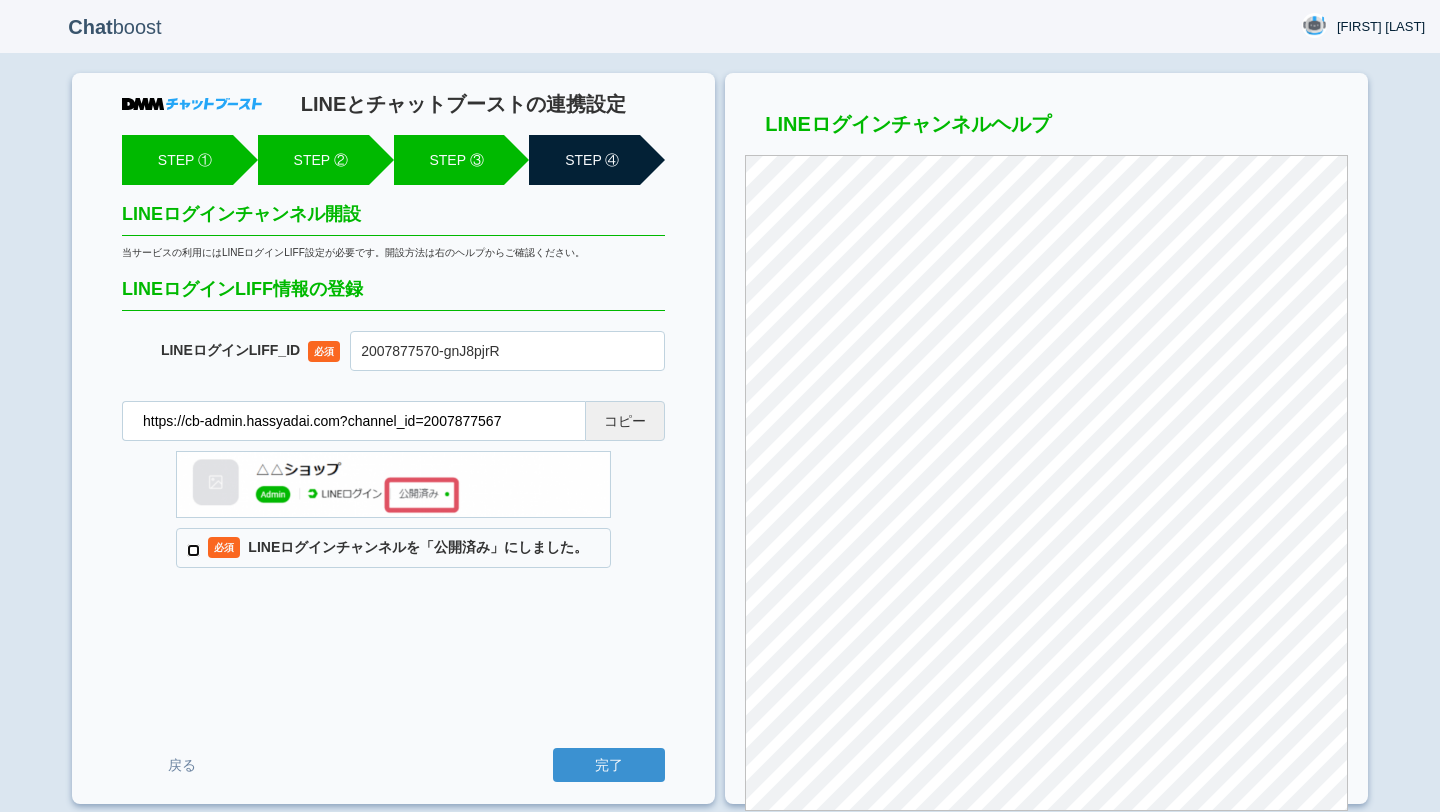 click on "必須 LINEログインチャンネルを「公開済み」にしました。" at bounding box center (193, 550) 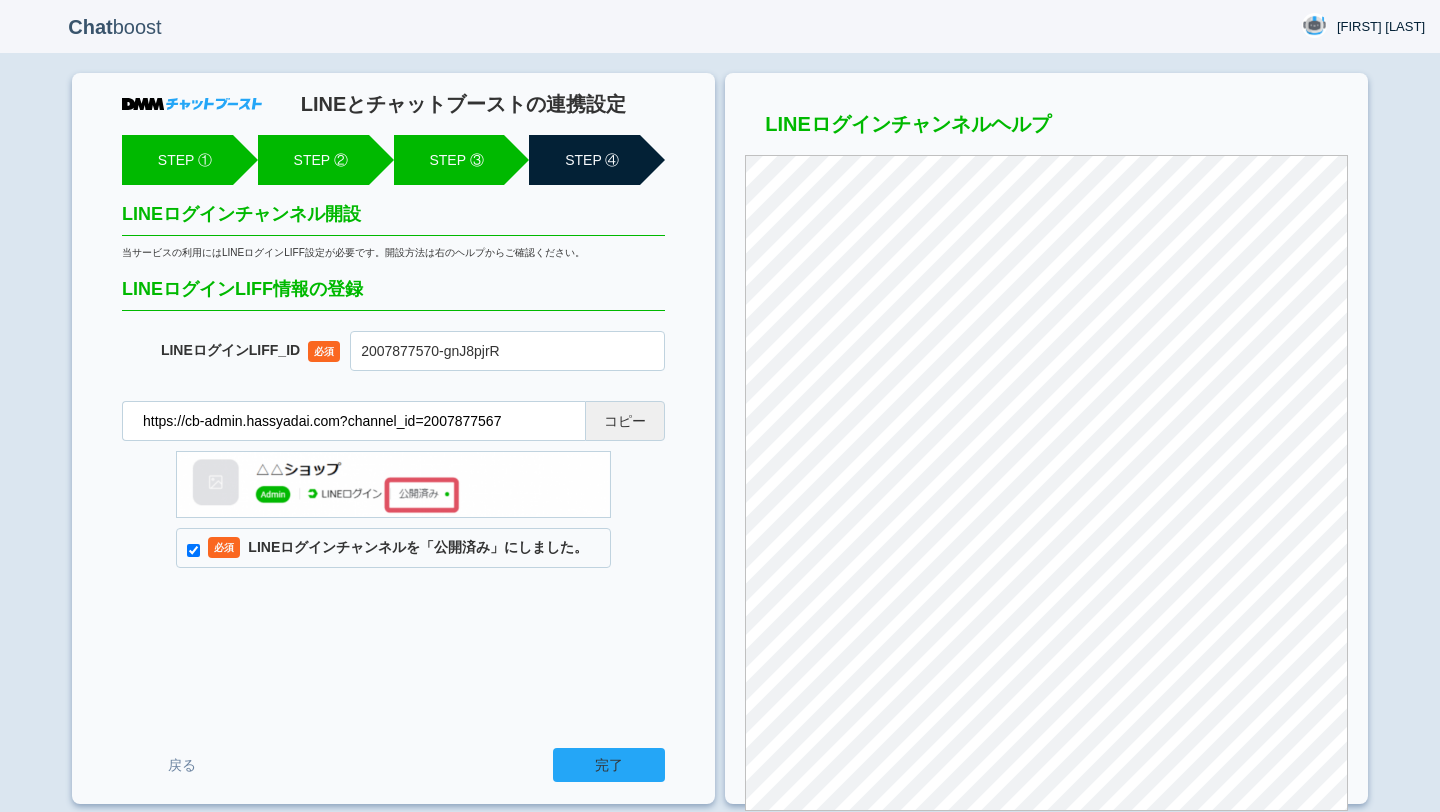 click on "完了" at bounding box center (609, 765) 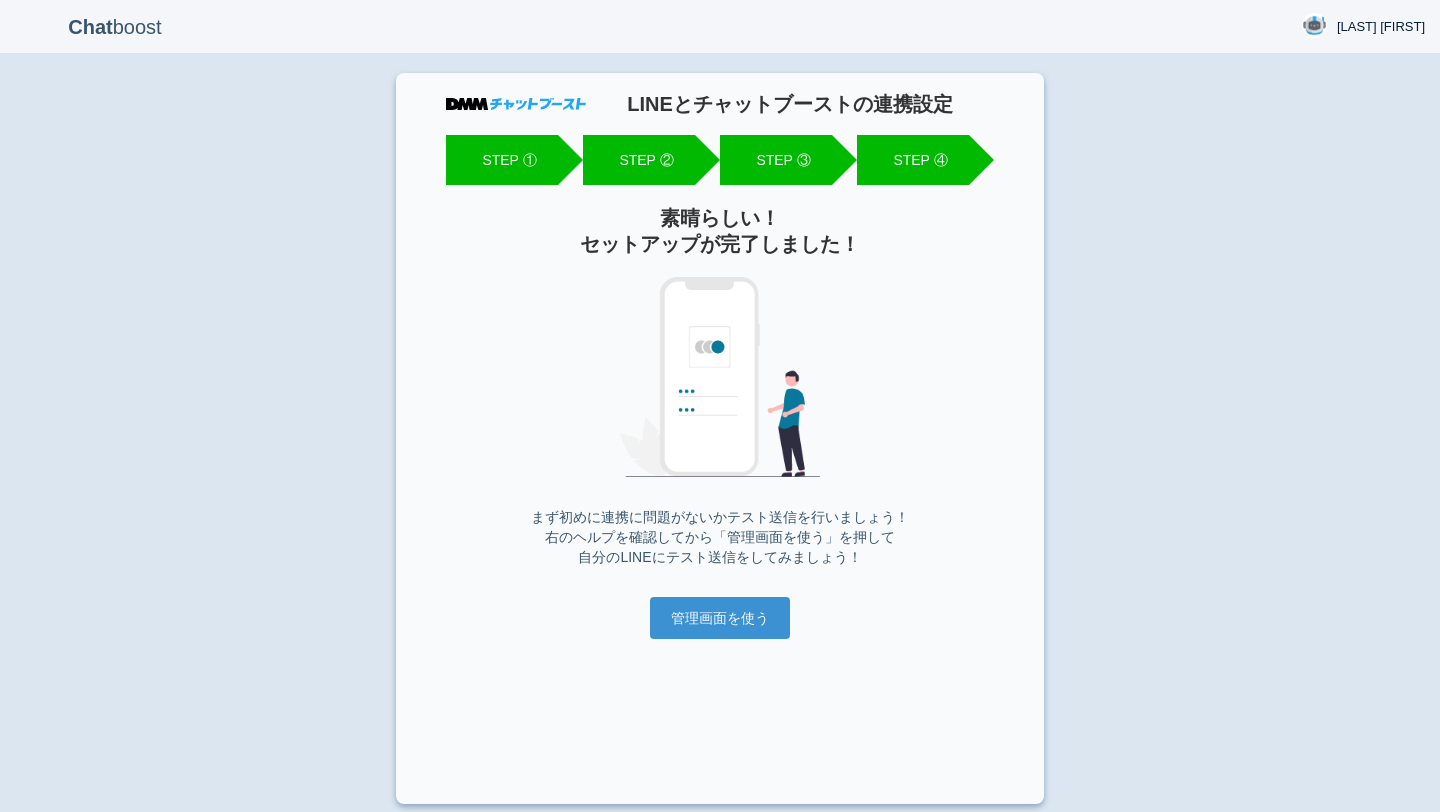 scroll, scrollTop: 0, scrollLeft: 0, axis: both 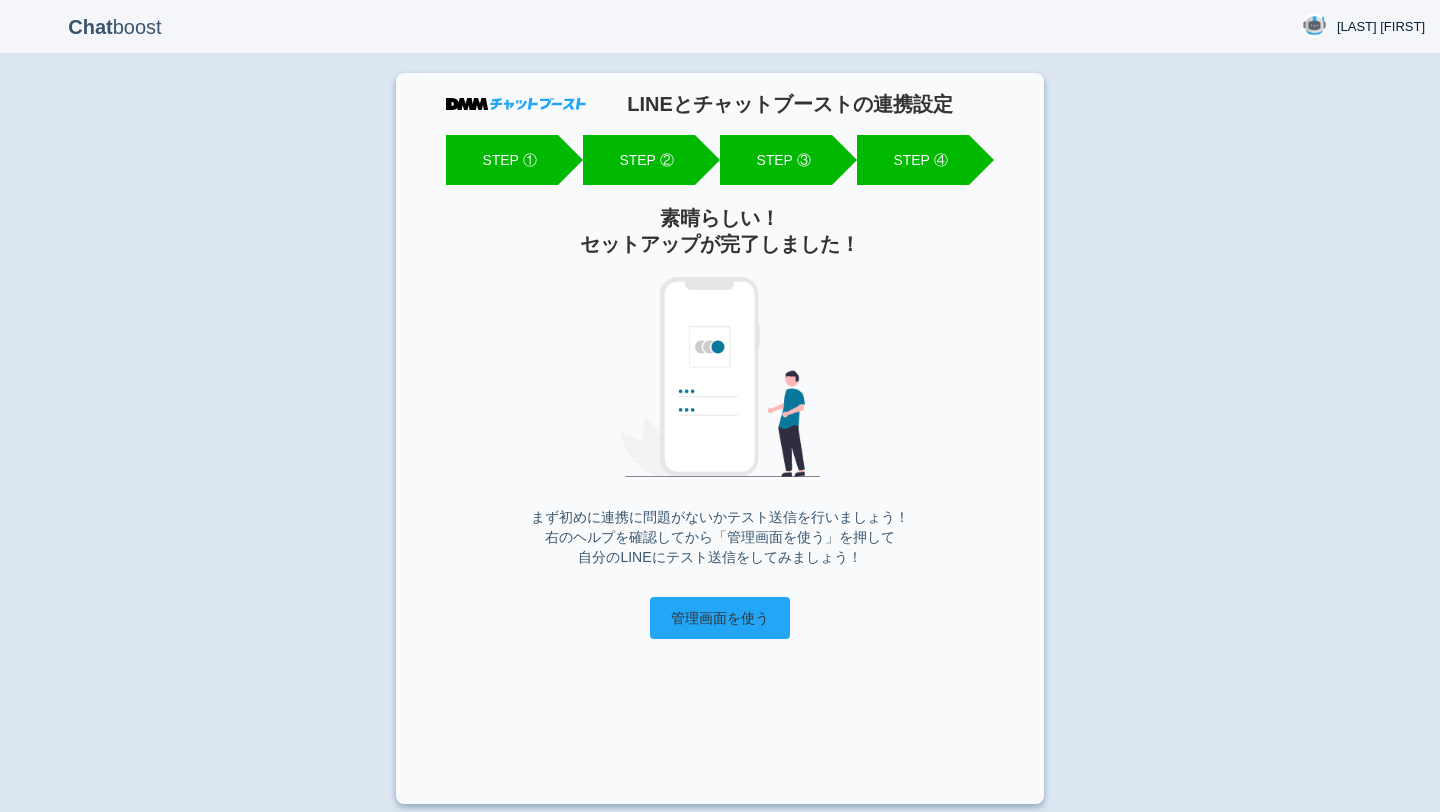 click on "管理画面を使う" at bounding box center (720, 618) 